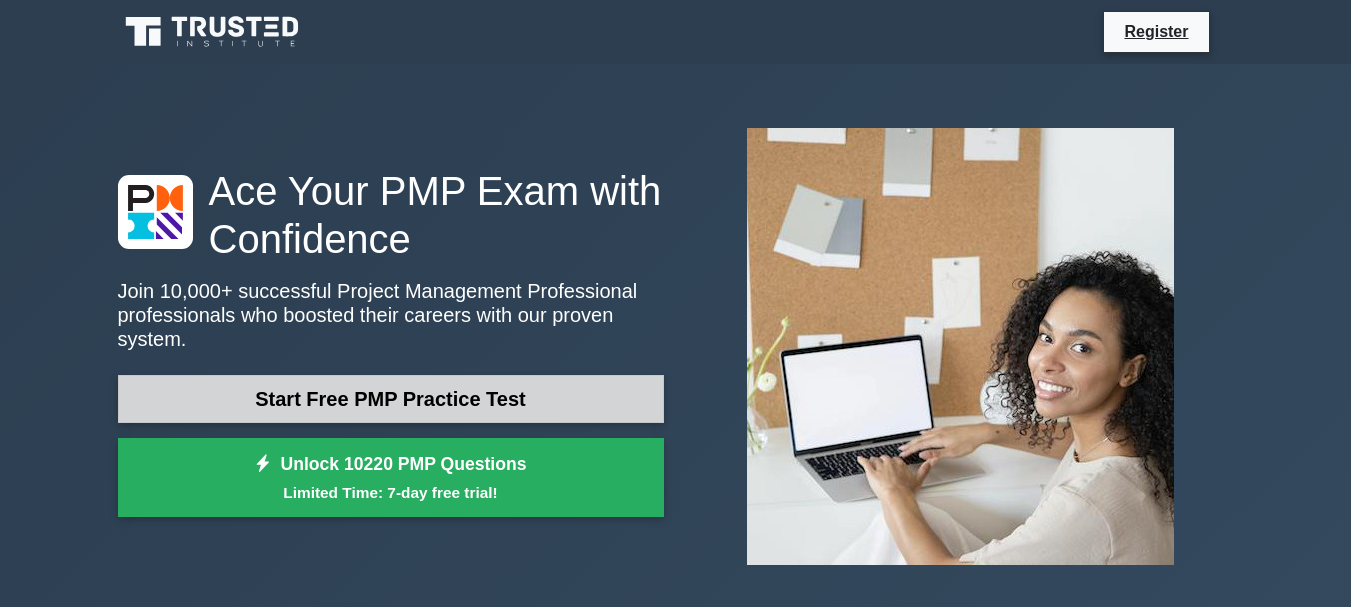 scroll, scrollTop: 0, scrollLeft: 0, axis: both 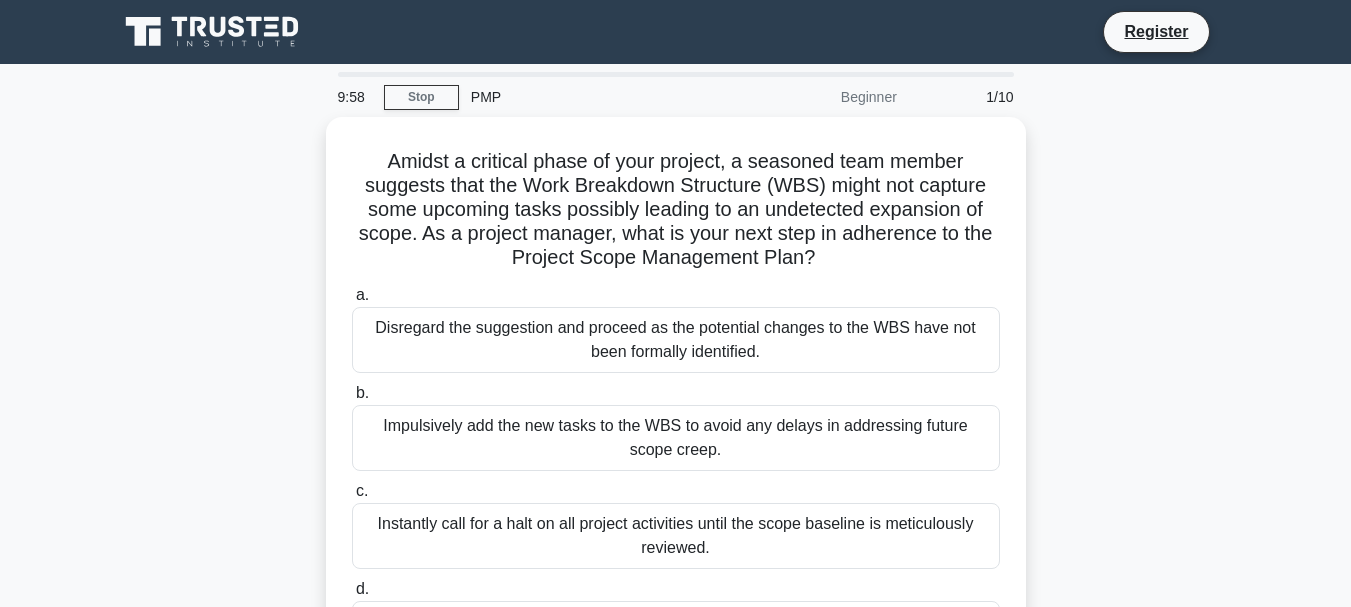 click on "Amidst a critical phase of your project, a seasoned team member suggests that the Work Breakdown Structure (WBS) might not capture some upcoming tasks possibly leading to an undetected expansion of scope. As a project manager, what is your next step in adherence to the Project Scope Management Plan?
.spinner_0XTQ{transform-origin:center;animation:spinner_y6GP .75s linear infinite}@keyframes spinner_y6GP{100%{transform:rotate(360deg)}}
a.
b." at bounding box center [676, 418] 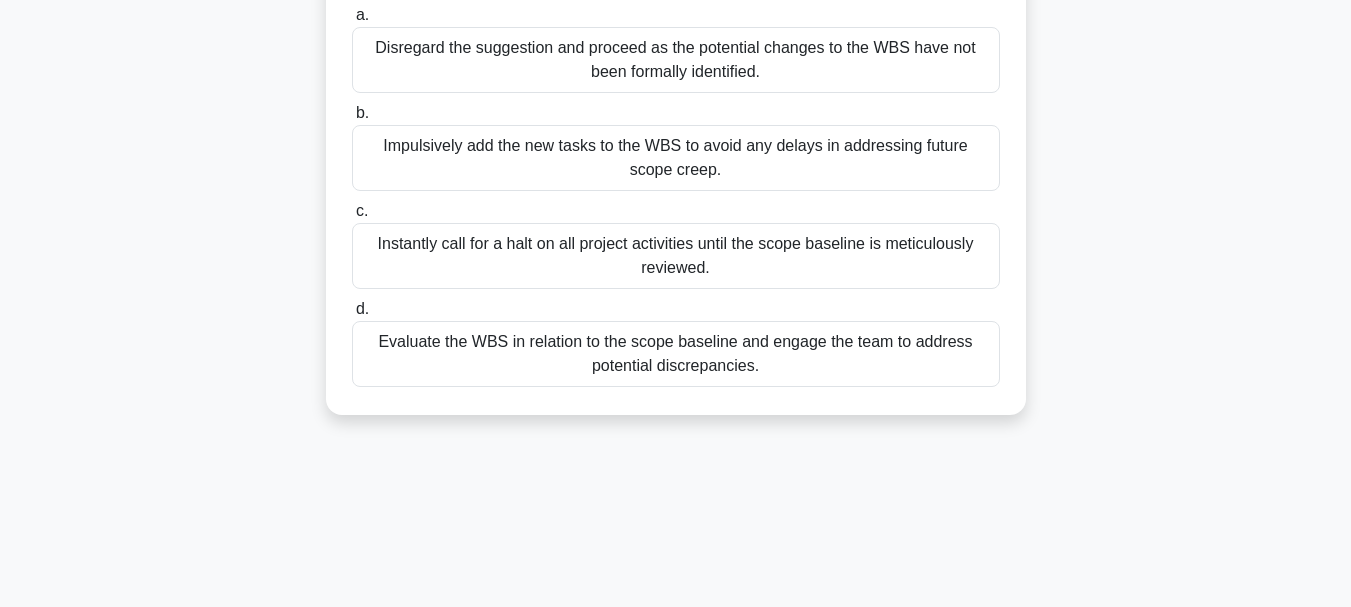 scroll, scrollTop: 320, scrollLeft: 0, axis: vertical 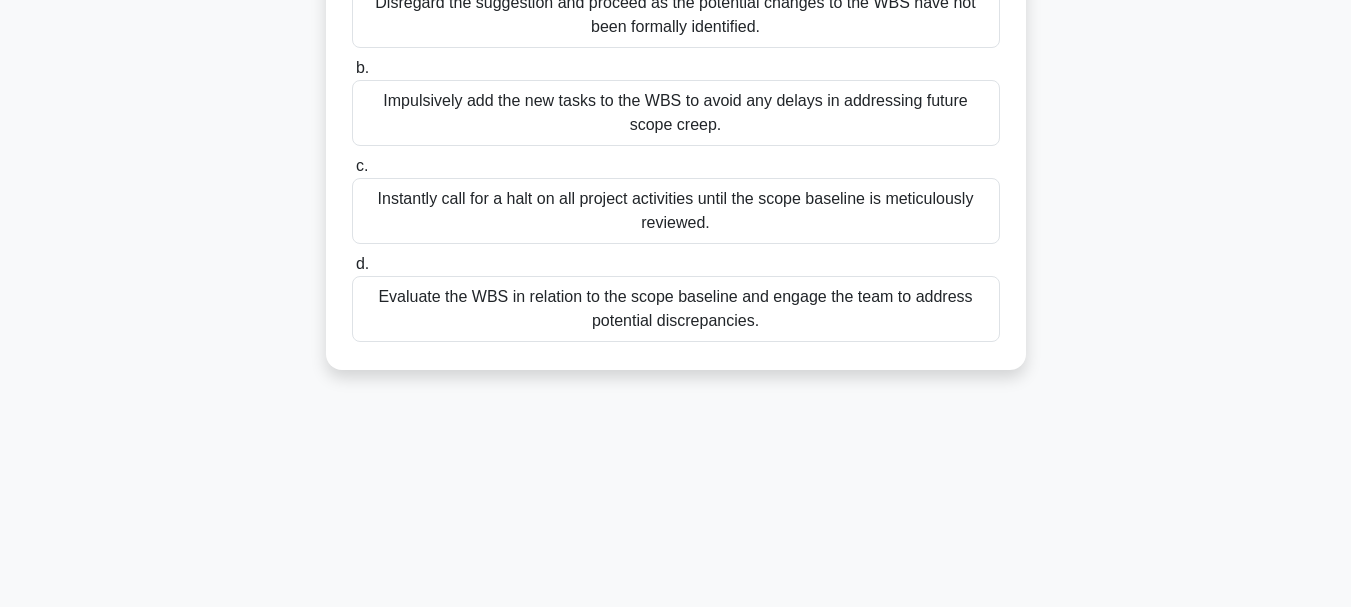 click on "Evaluate the WBS in relation to the scope baseline and engage the team to address potential discrepancies." at bounding box center [676, 309] 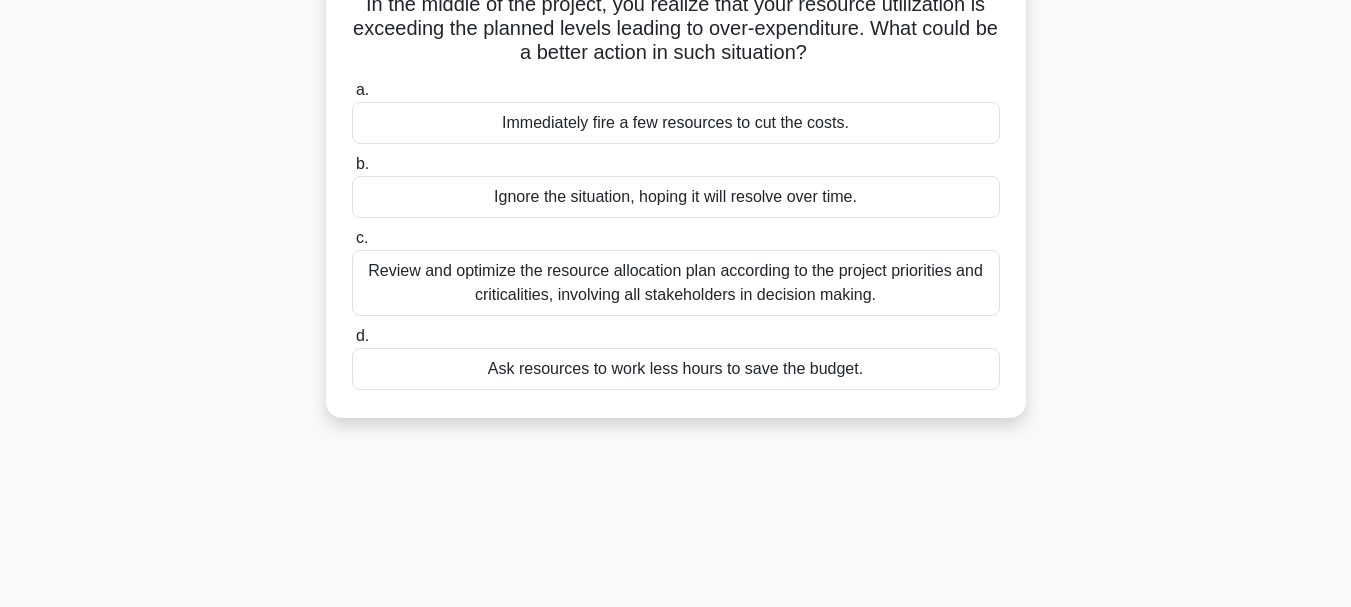 scroll, scrollTop: 160, scrollLeft: 0, axis: vertical 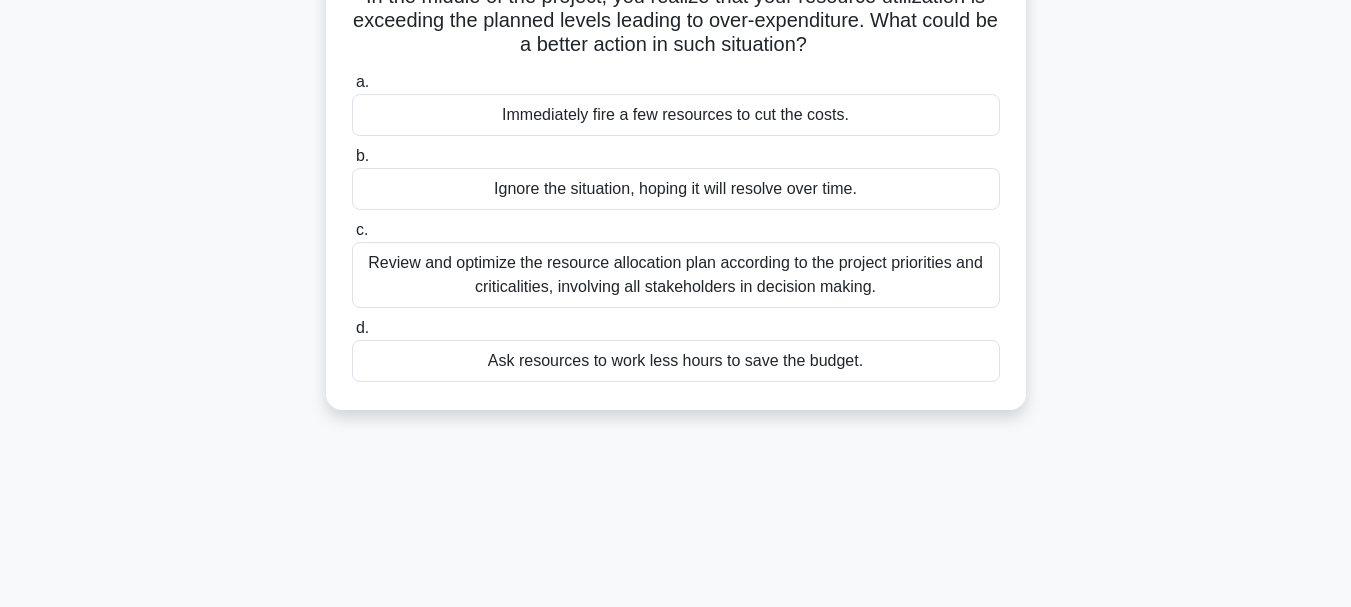 click on "Review and optimize the resource allocation plan according to the project priorities and criticalities, involving all stakeholders in decision making." at bounding box center [676, 275] 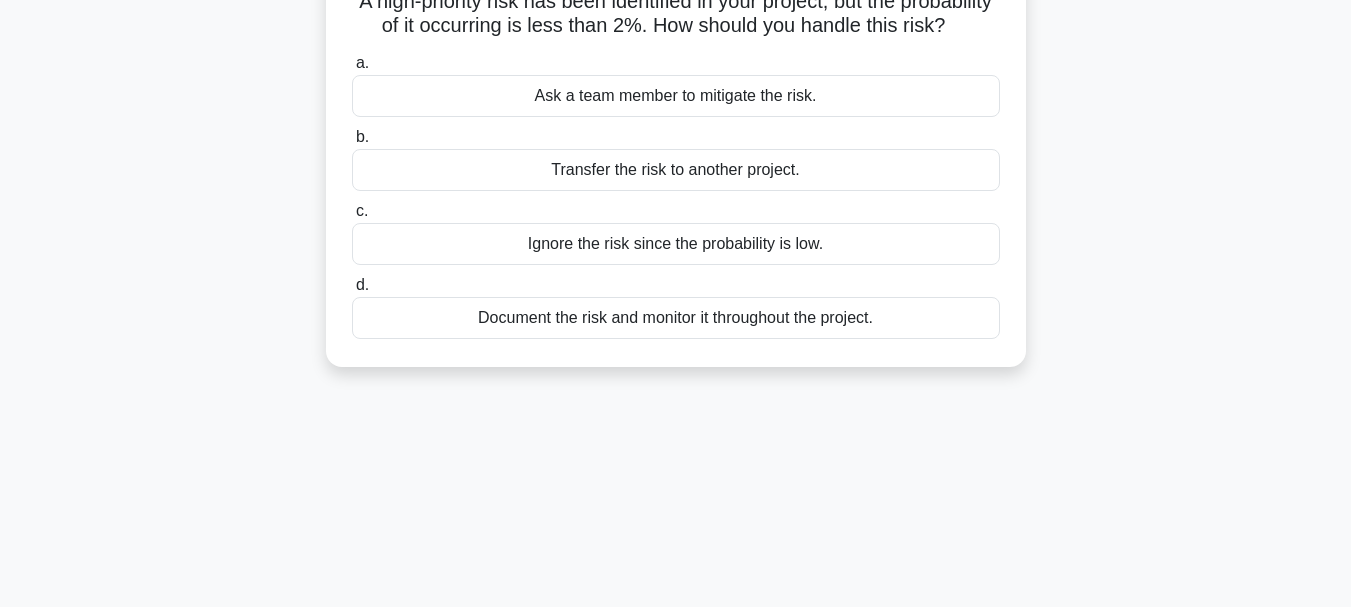 scroll, scrollTop: 0, scrollLeft: 0, axis: both 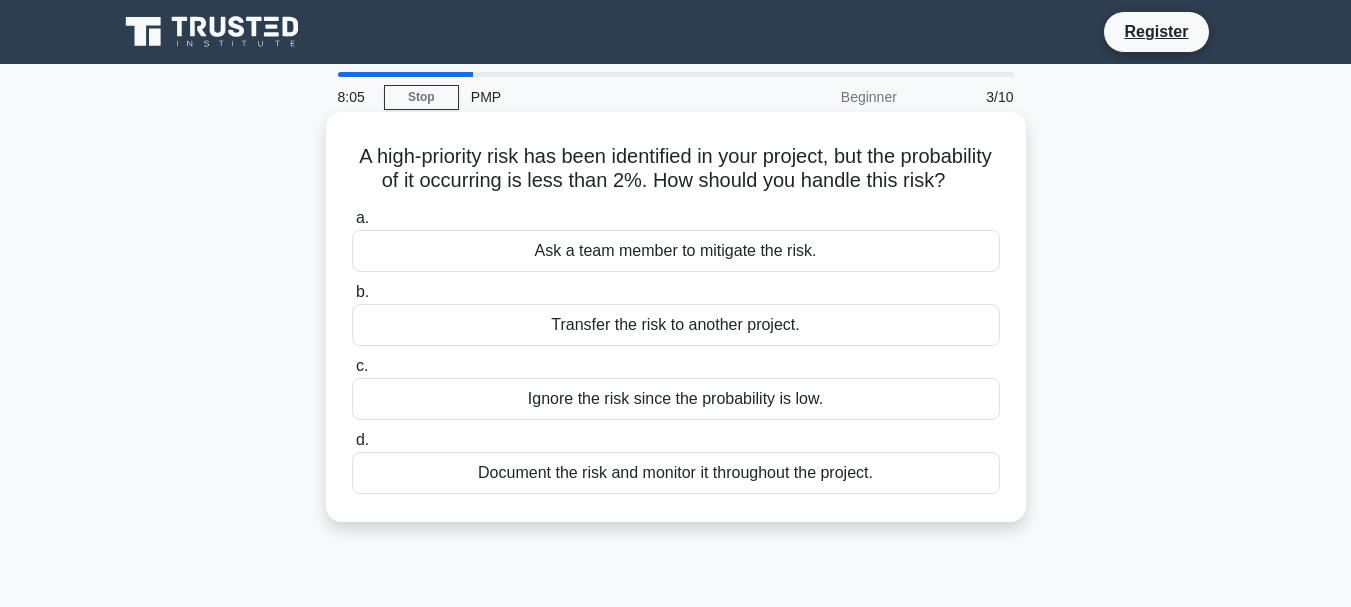 click on "Document the risk and monitor it throughout the project." at bounding box center (676, 473) 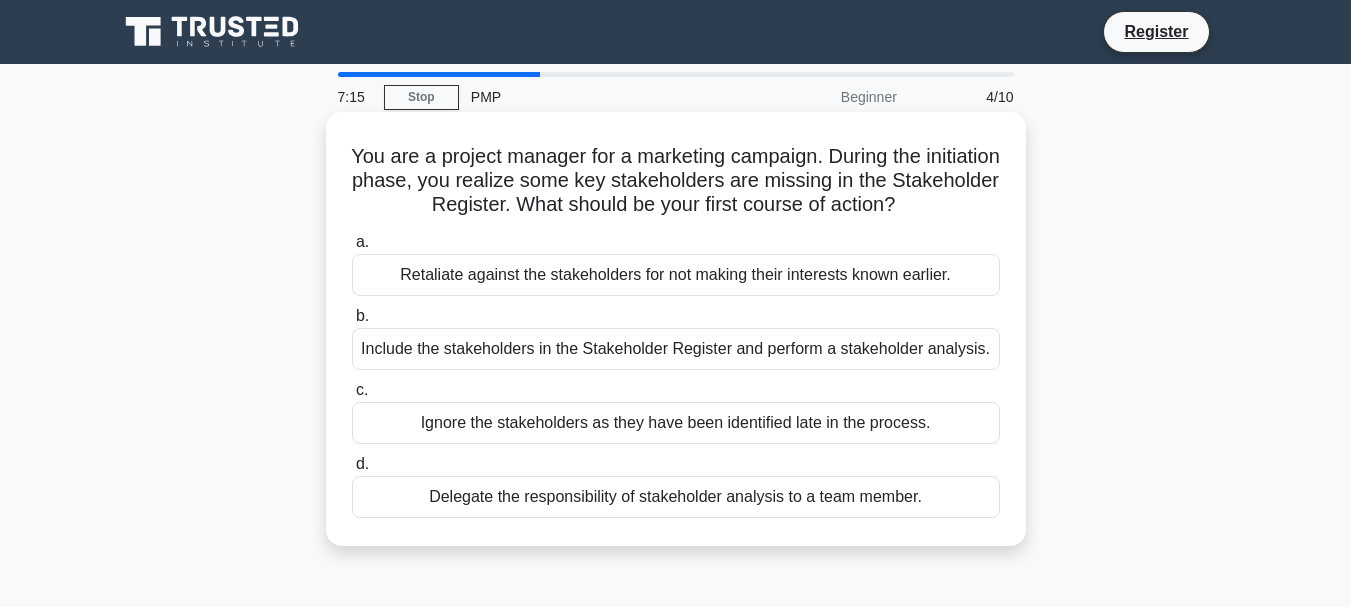click on "Include the stakeholders in the Stakeholder Register and perform a stakeholder analysis." at bounding box center (676, 349) 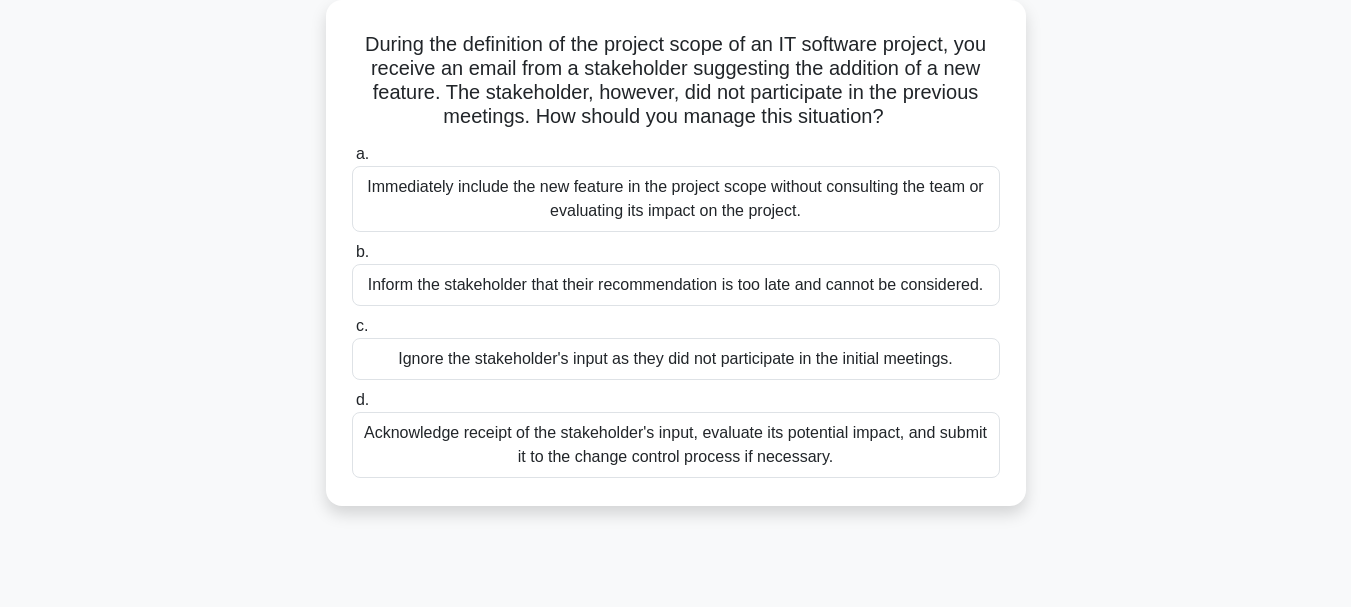 scroll, scrollTop: 120, scrollLeft: 0, axis: vertical 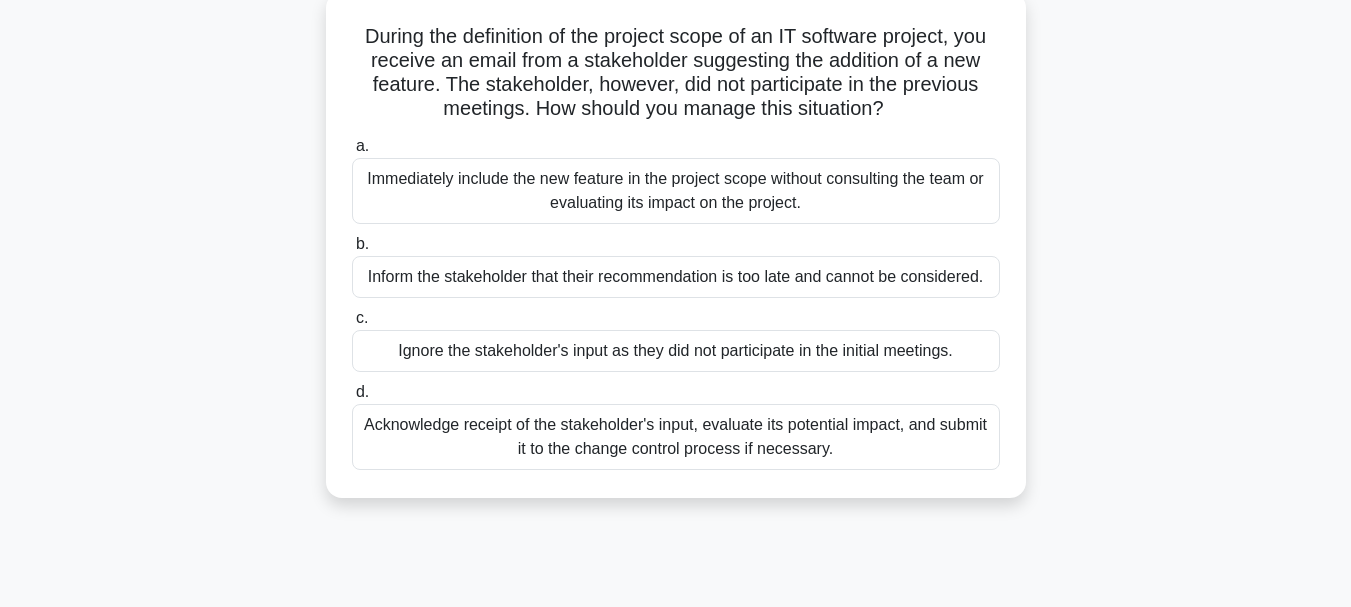 click on "Immediately include the new feature in the project scope without consulting the team or evaluating its impact on the project." at bounding box center (676, 191) 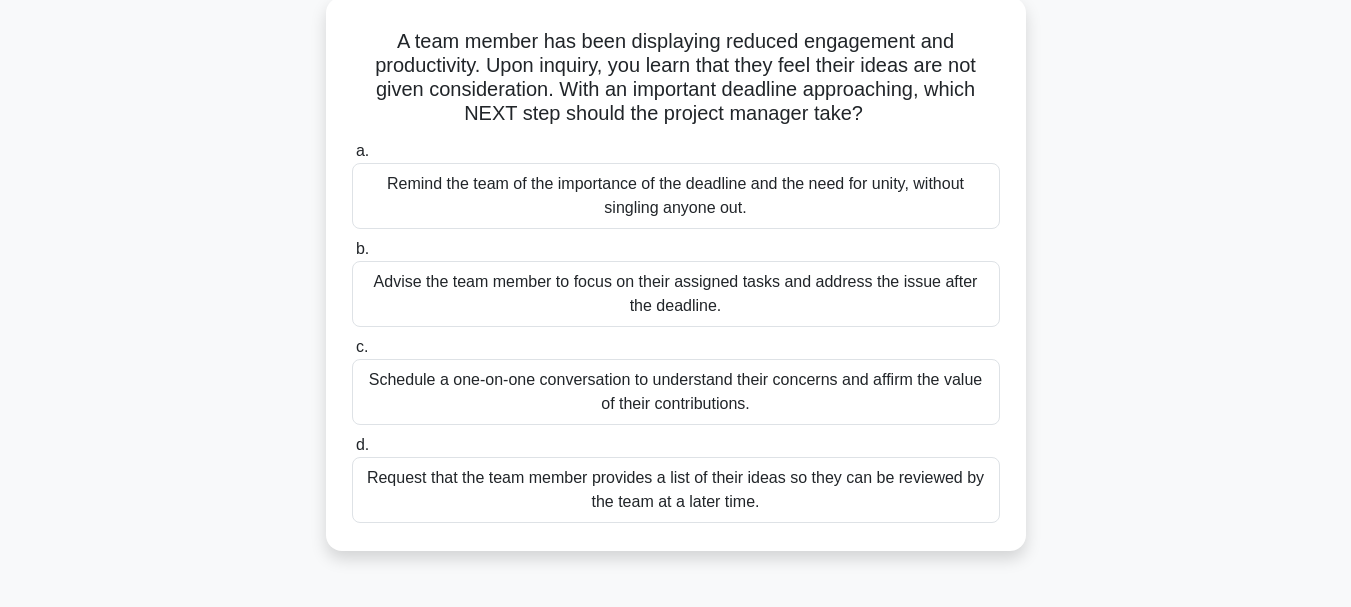 scroll, scrollTop: 160, scrollLeft: 0, axis: vertical 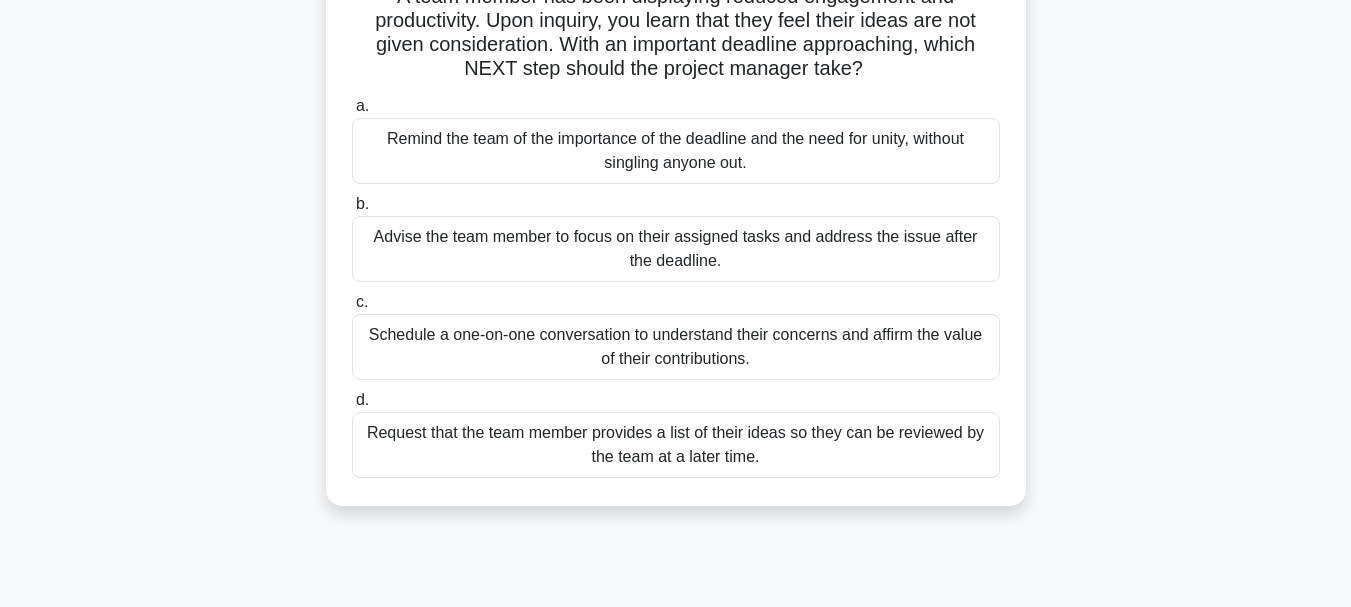 click on "Schedule a one-on-one conversation to understand their concerns and affirm the value of their contributions." at bounding box center [676, 347] 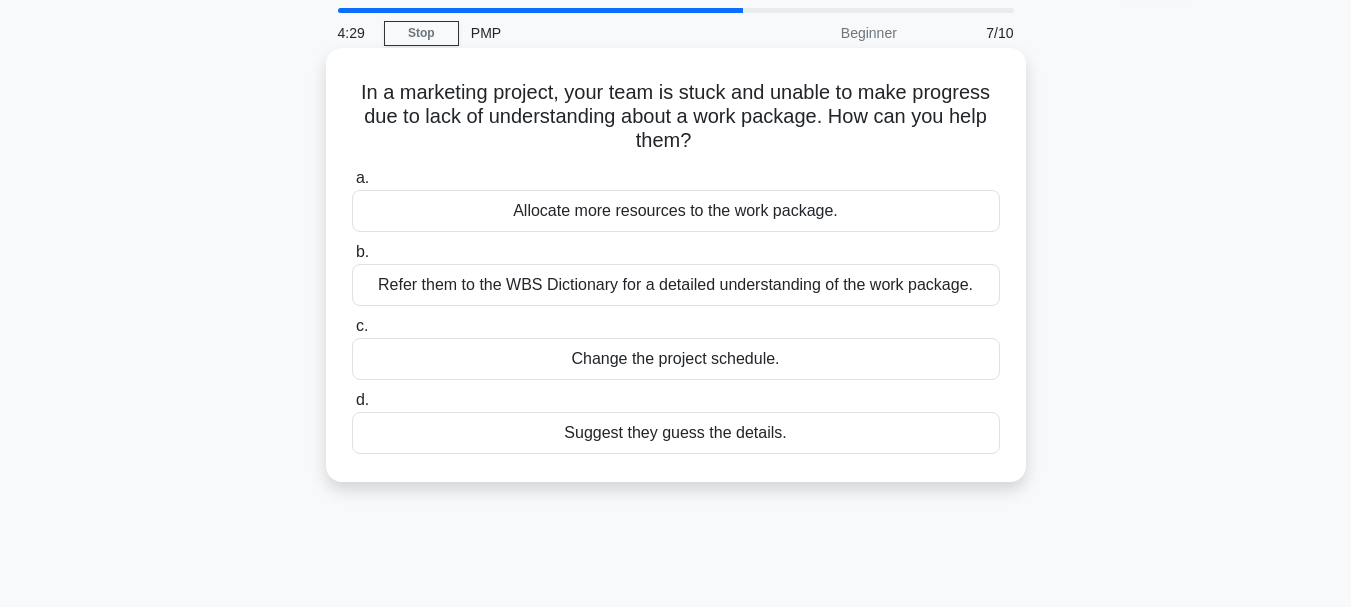 scroll, scrollTop: 0, scrollLeft: 0, axis: both 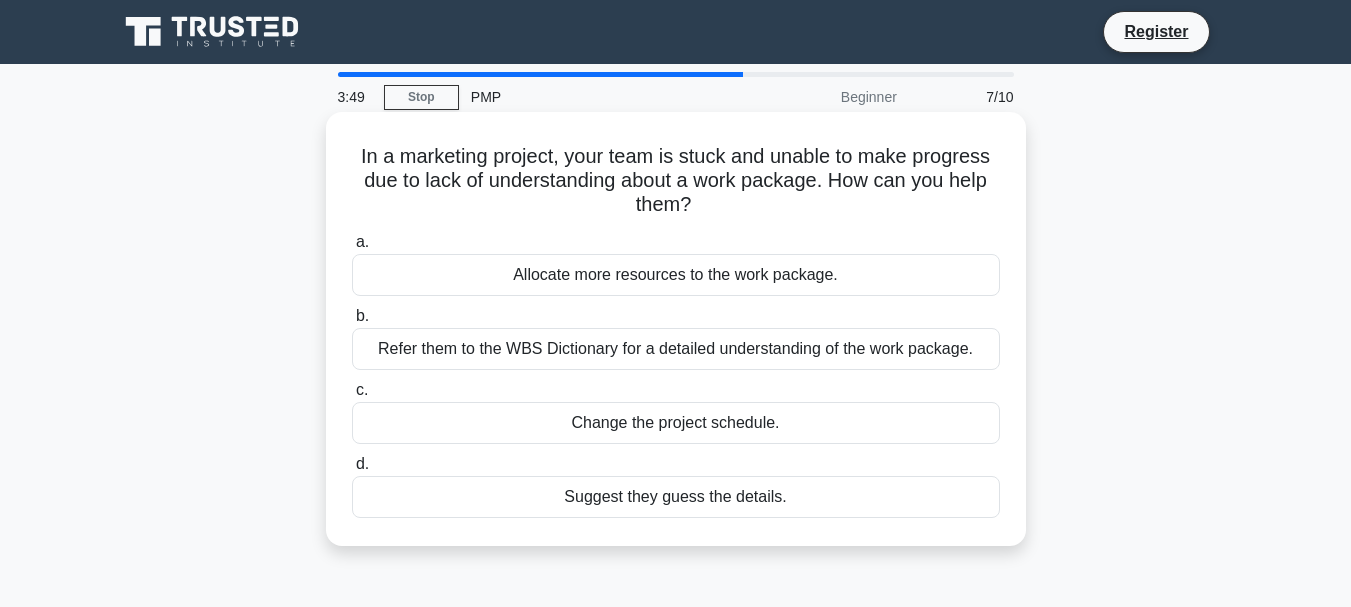 click on "Refer them to the WBS Dictionary for a detailed understanding of the work package." at bounding box center [676, 349] 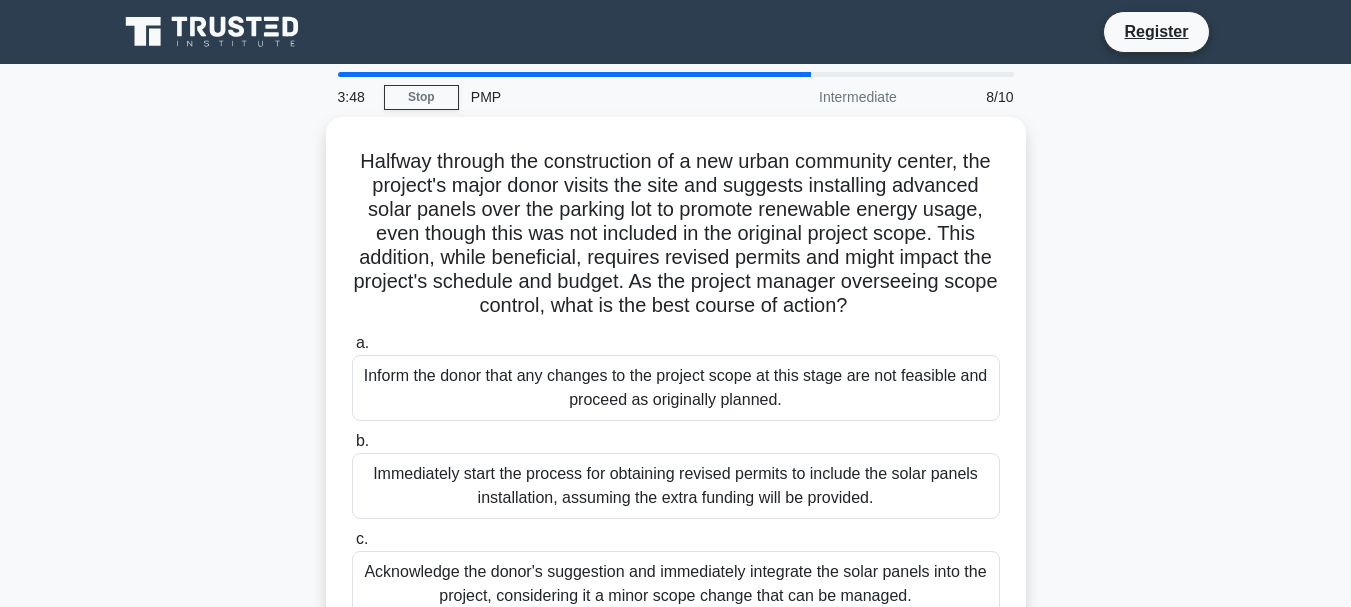 click on "Halfway through the construction of a new urban community center, the project's major donor visits the site and suggests installing advanced solar panels over the parking lot to promote renewable energy usage, even though this was not included in the original project scope. This addition, while beneficial, requires revised permits and might impact the project's schedule and budget. As the project manager overseeing scope control, what is the best course of action?
.spinner_0XTQ{transform-origin:center;animation:spinner_y6GP .75s linear infinite}@keyframes spinner_y6GP{100%{transform:rotate(360deg)}}
a. b. c." at bounding box center [676, 442] 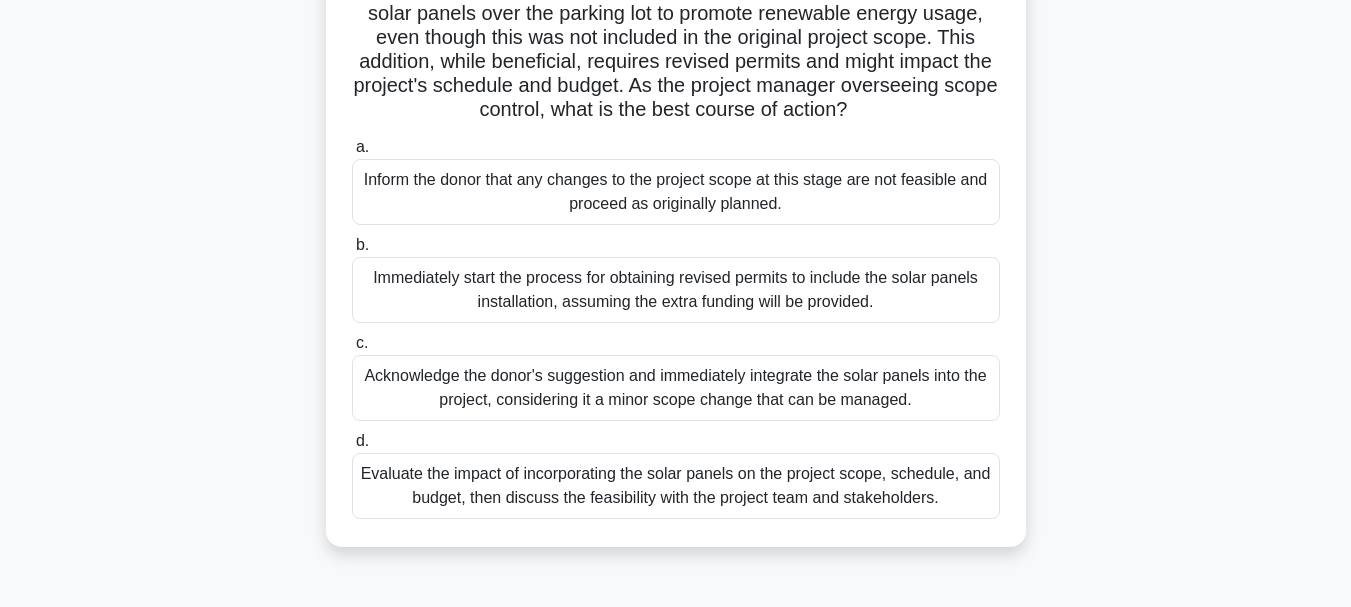 scroll, scrollTop: 200, scrollLeft: 0, axis: vertical 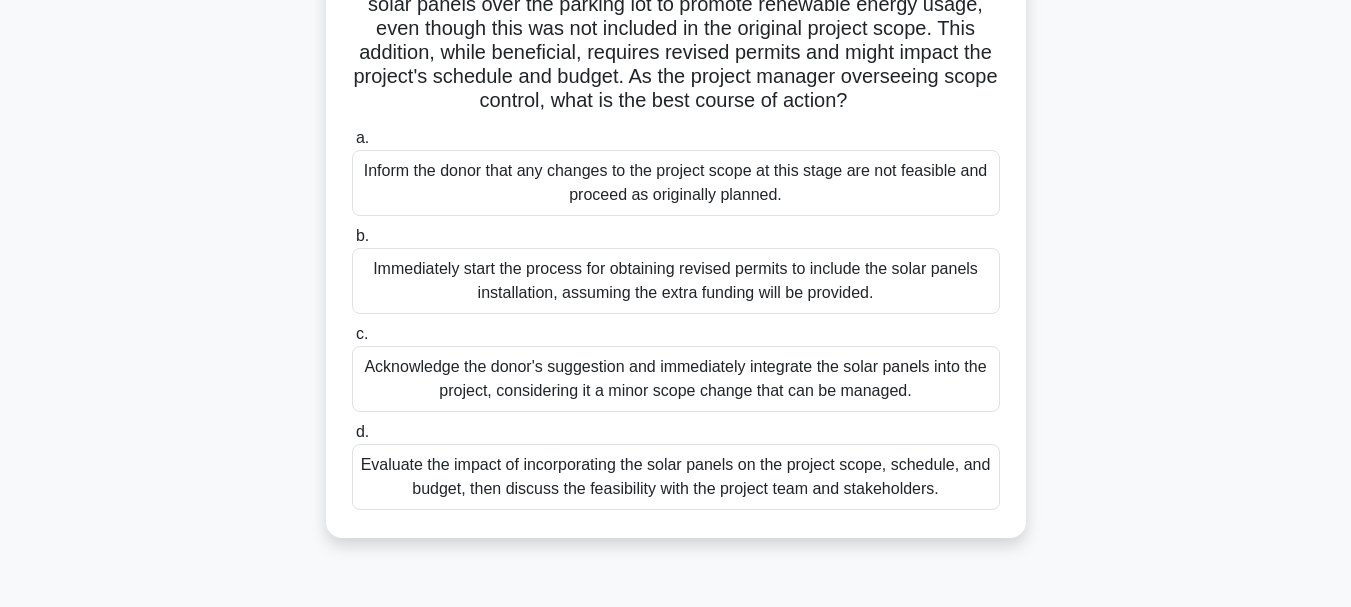 click on "Acknowledge the donor's suggestion and immediately integrate the solar panels into the project, considering it a minor scope change that can be managed." at bounding box center [676, 379] 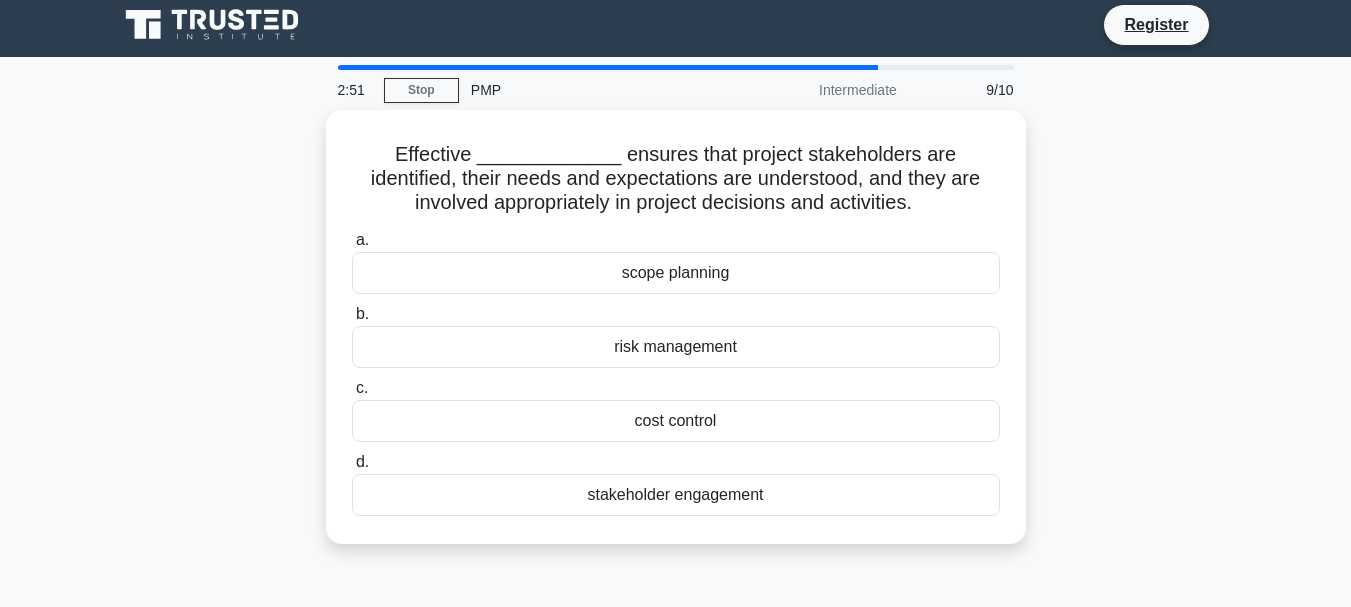 scroll, scrollTop: 0, scrollLeft: 0, axis: both 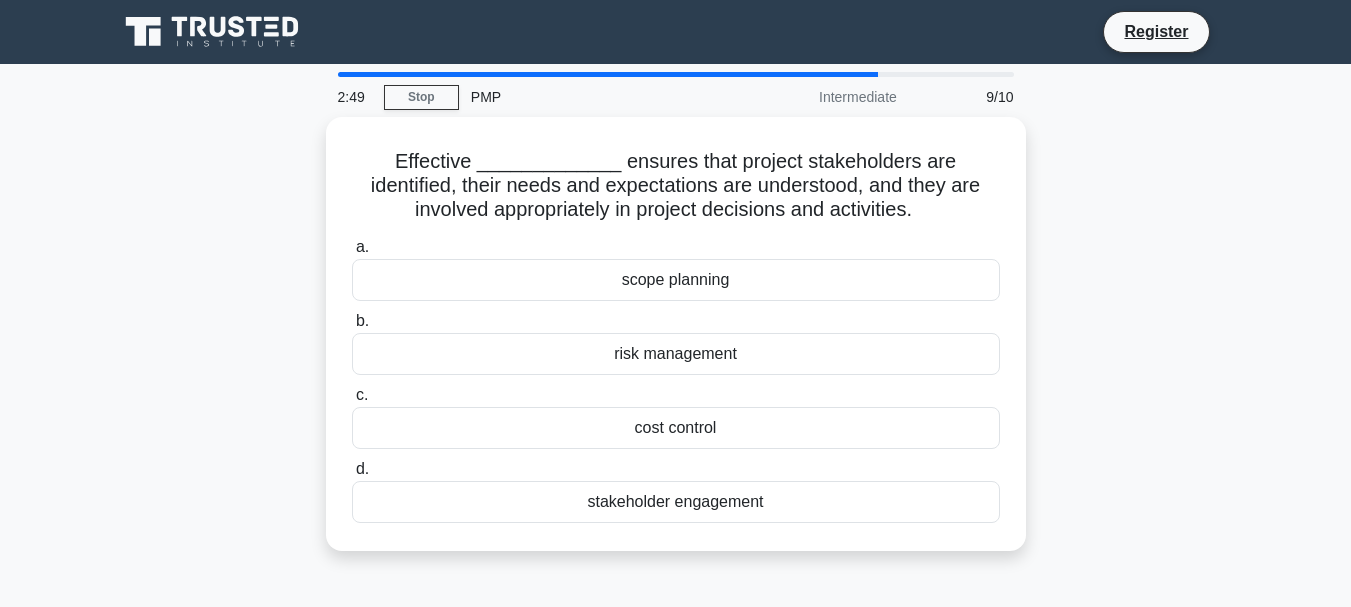 click on "Effective _____________ ensures that project stakeholders are identified, their needs and expectations are understood, and they are involved appropriately in project decisions and activities.
.spinner_0XTQ{transform-origin:center;animation:spinner_y6GP .75s linear infinite}@keyframes spinner_y6GP{100%{transform:rotate(360deg)}}
a.
scope planning
b. c. d." at bounding box center (676, 346) 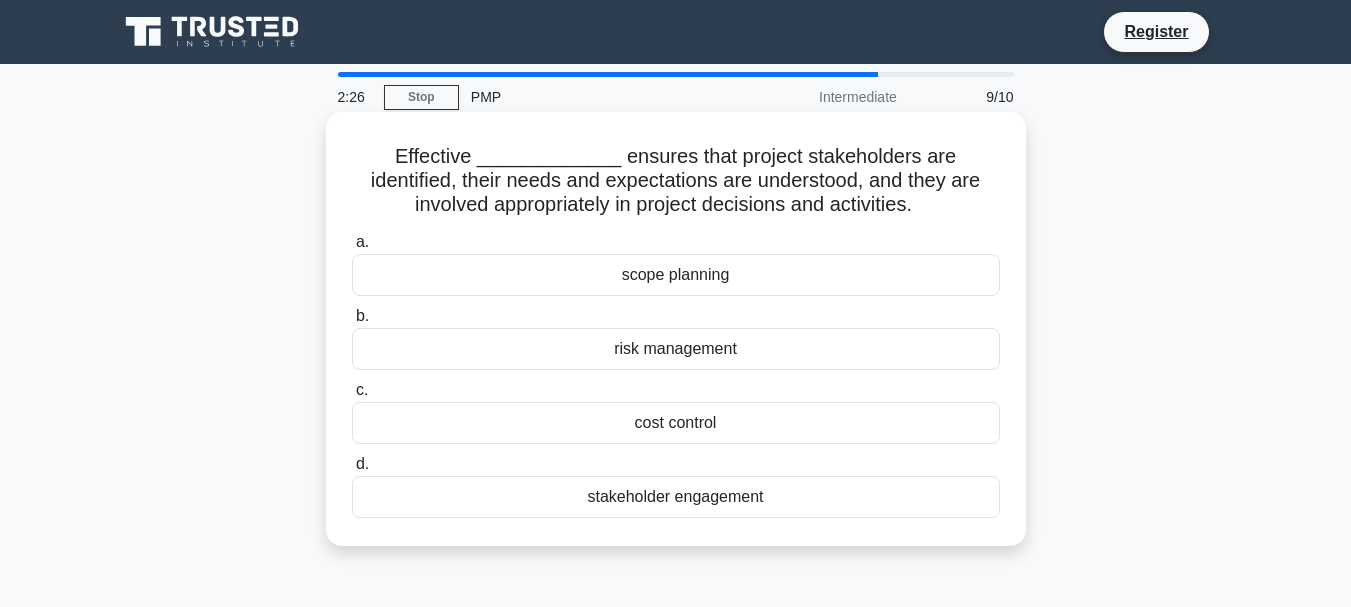 click on "stakeholder engagement" at bounding box center [676, 497] 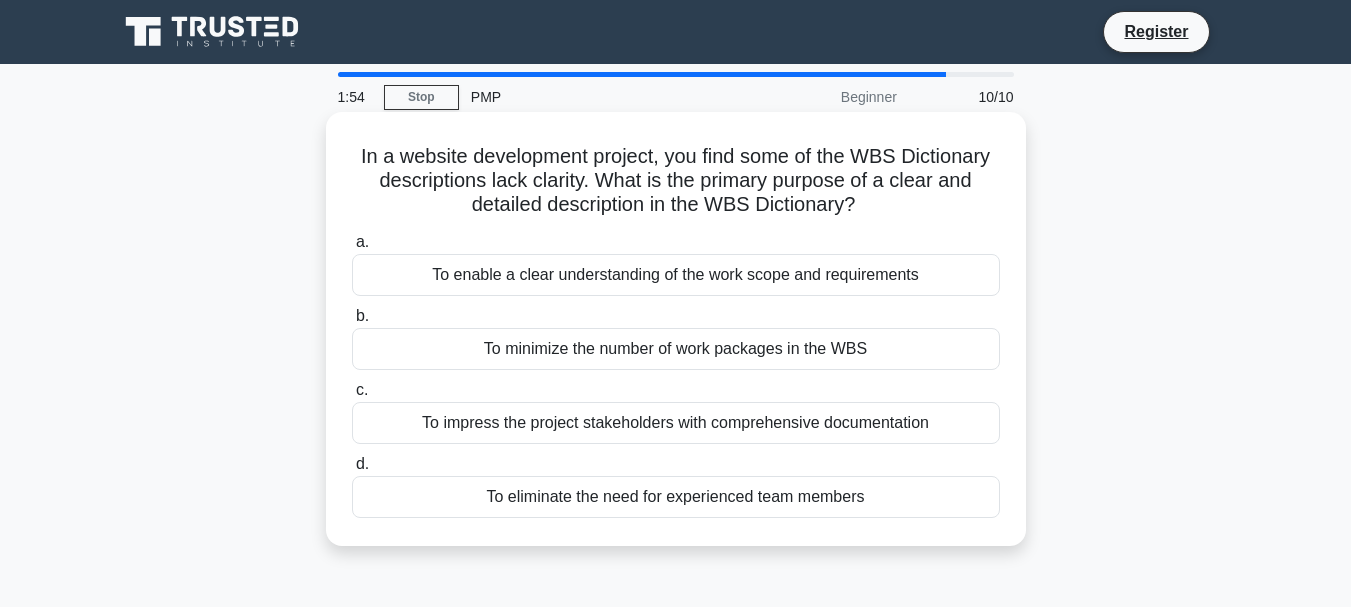 click on "To enable a clear understanding of the work scope and requirements" at bounding box center (676, 275) 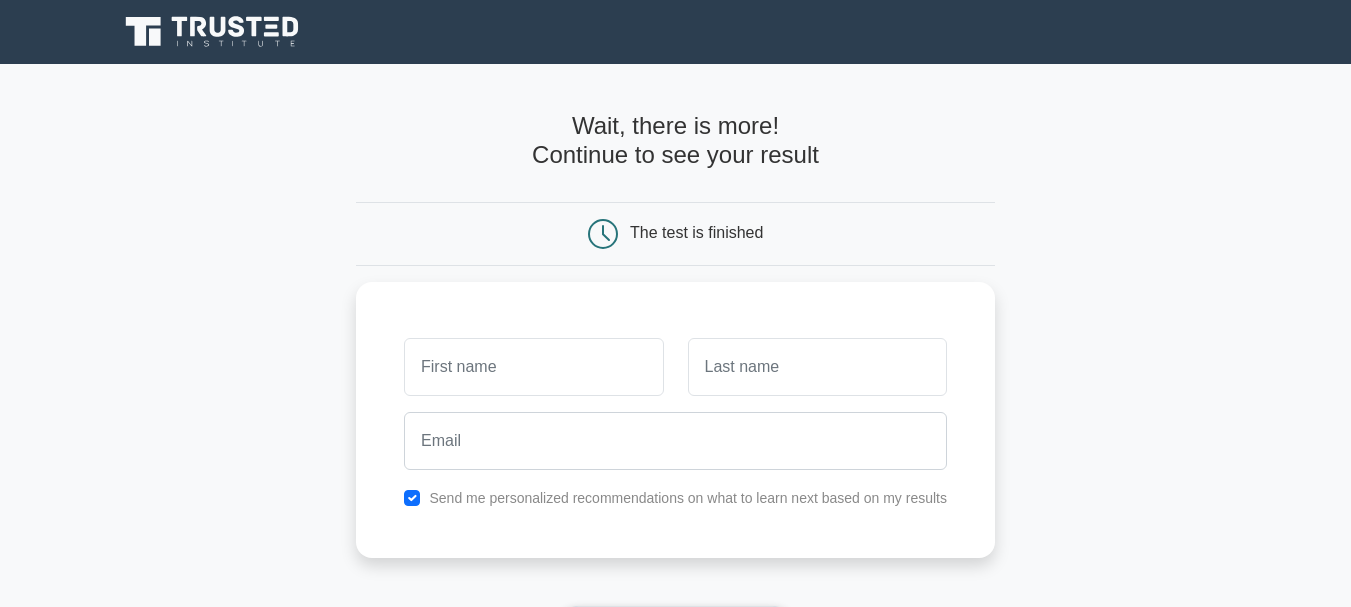 scroll, scrollTop: 0, scrollLeft: 0, axis: both 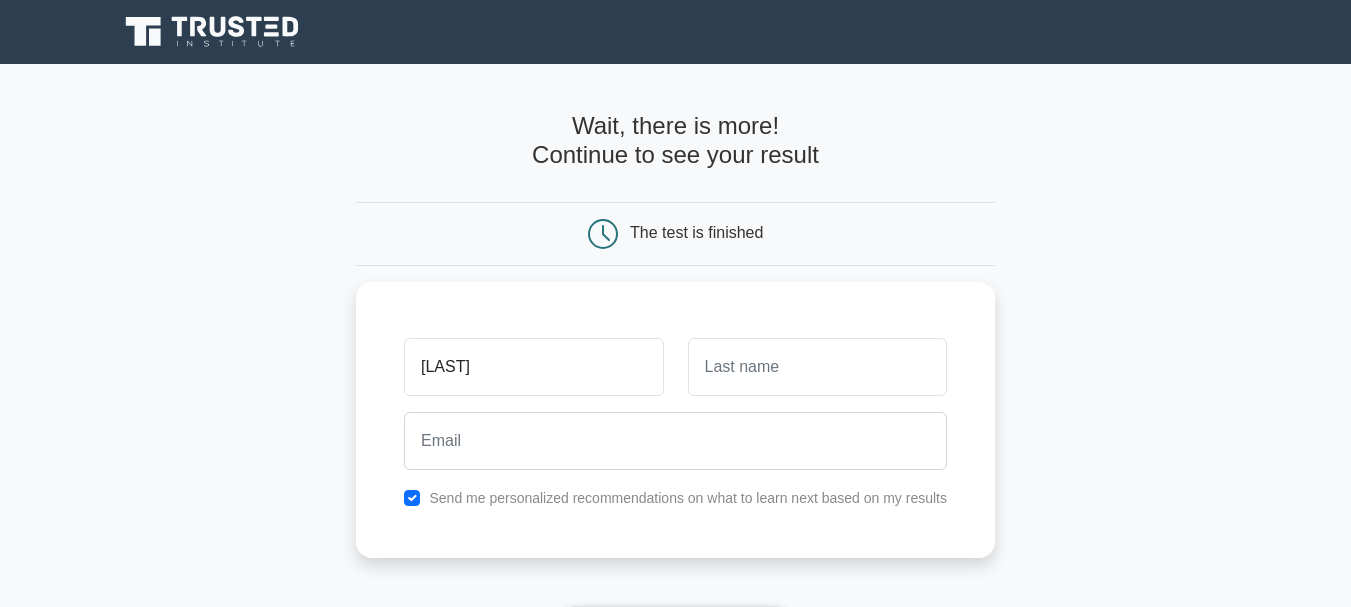 type on "[LAST]" 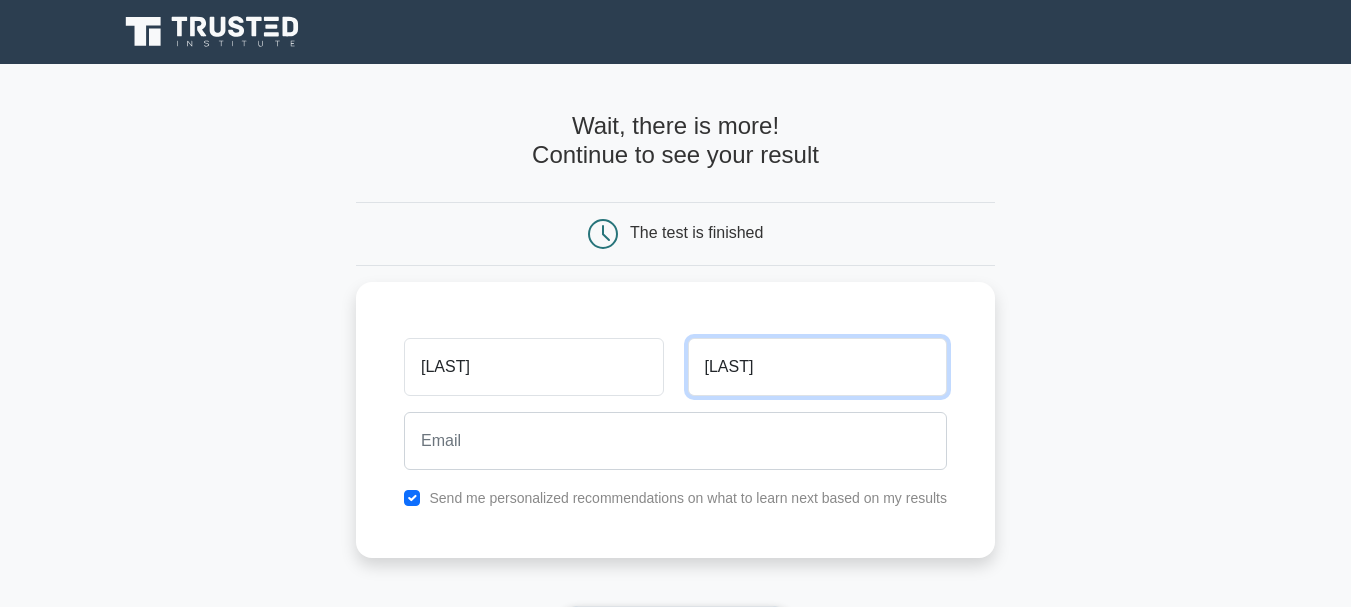 type on "[LAST]" 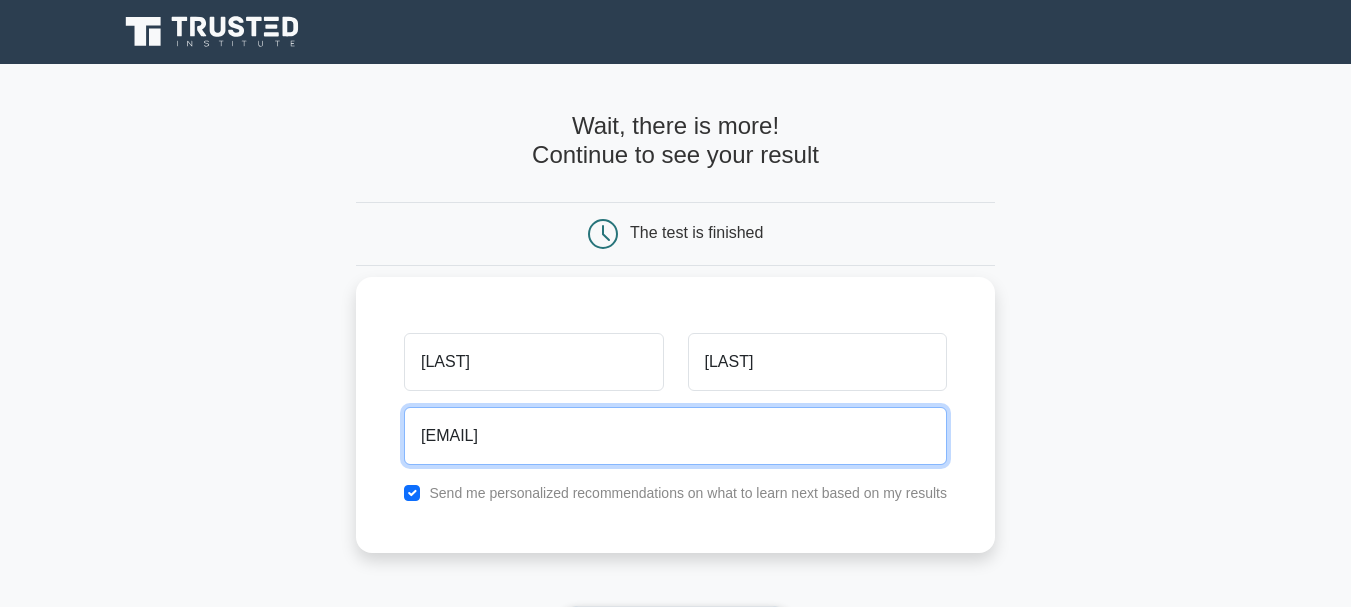 type on "[EMAIL]" 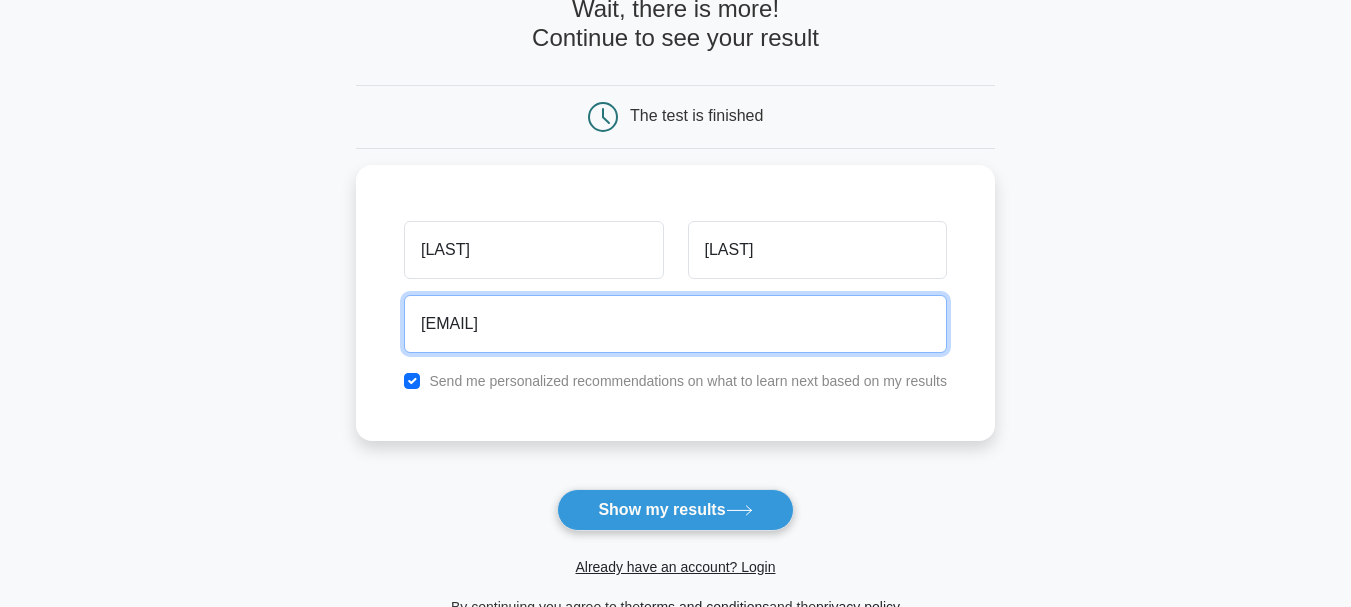 scroll, scrollTop: 125, scrollLeft: 0, axis: vertical 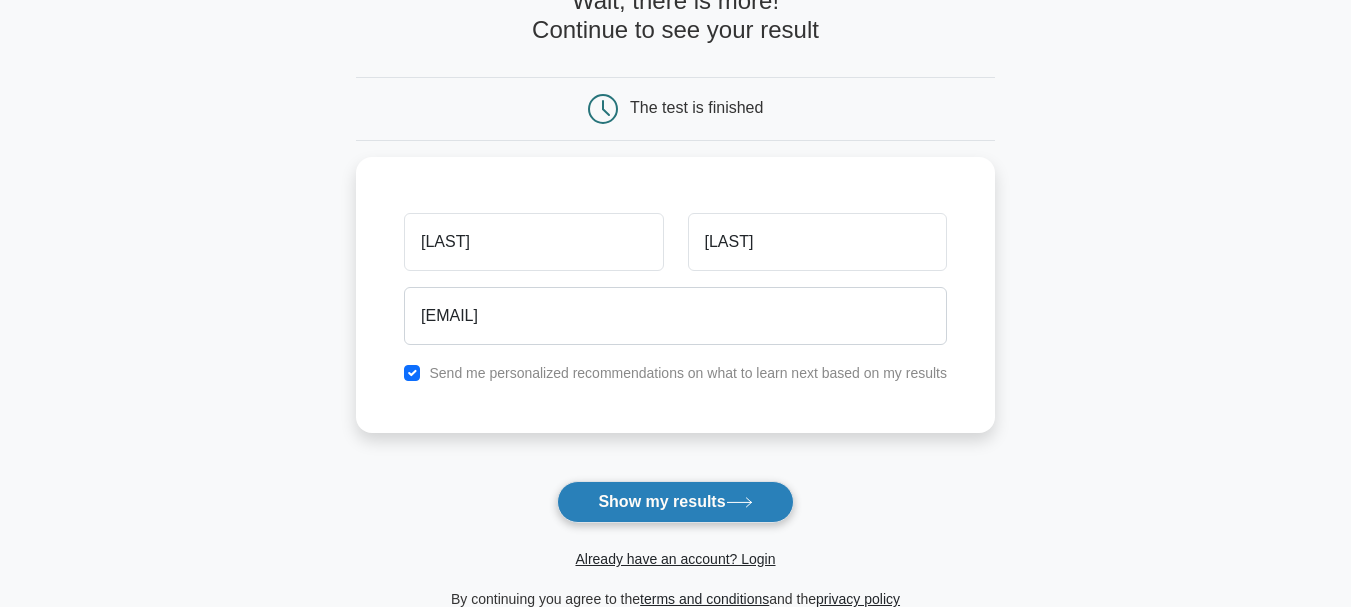 click on "Show my results" at bounding box center (675, 502) 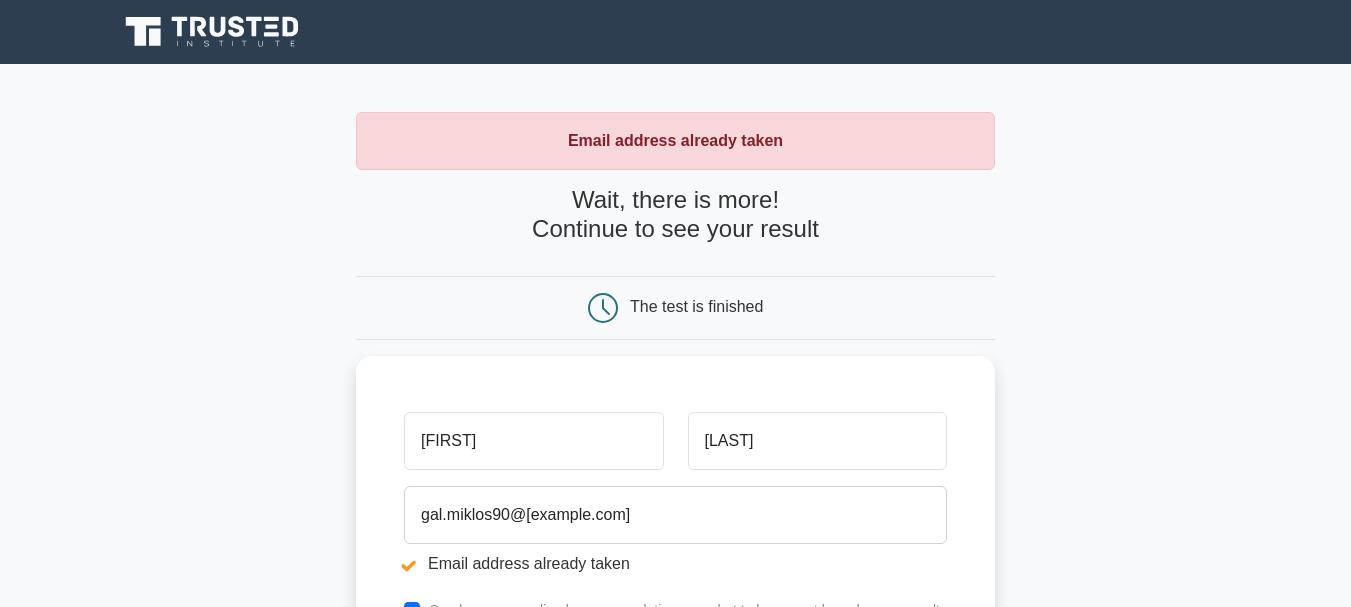 scroll, scrollTop: 0, scrollLeft: 0, axis: both 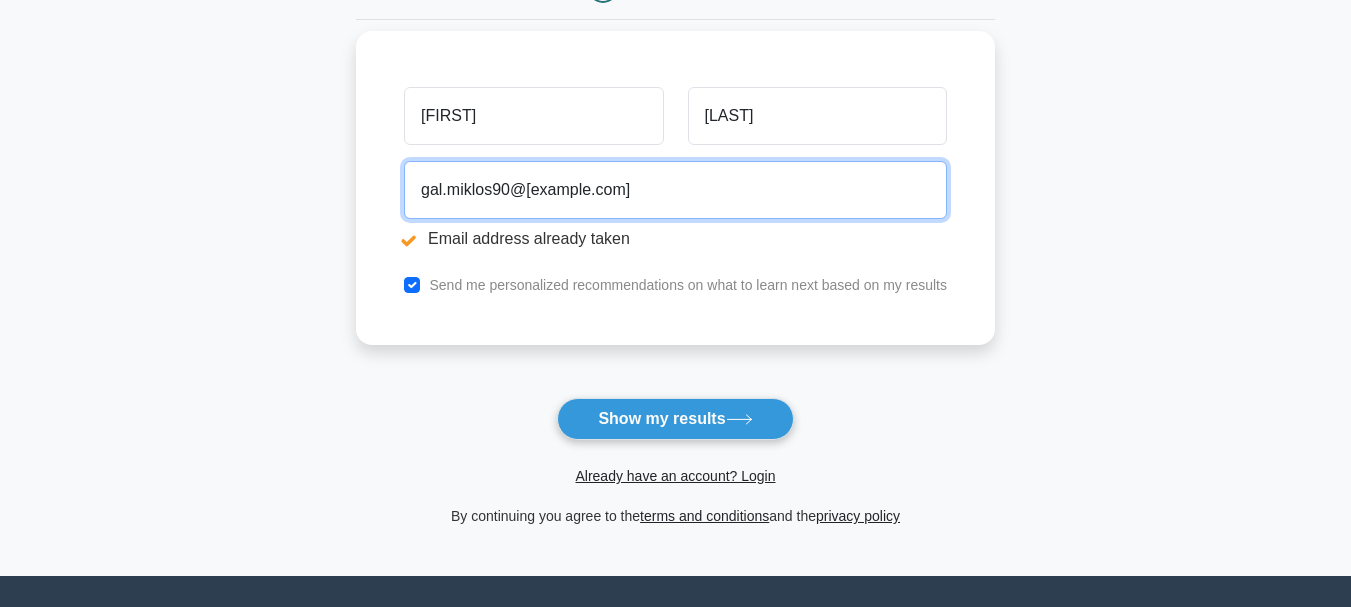 drag, startPoint x: 614, startPoint y: 191, endPoint x: 495, endPoint y: 189, distance: 119.01681 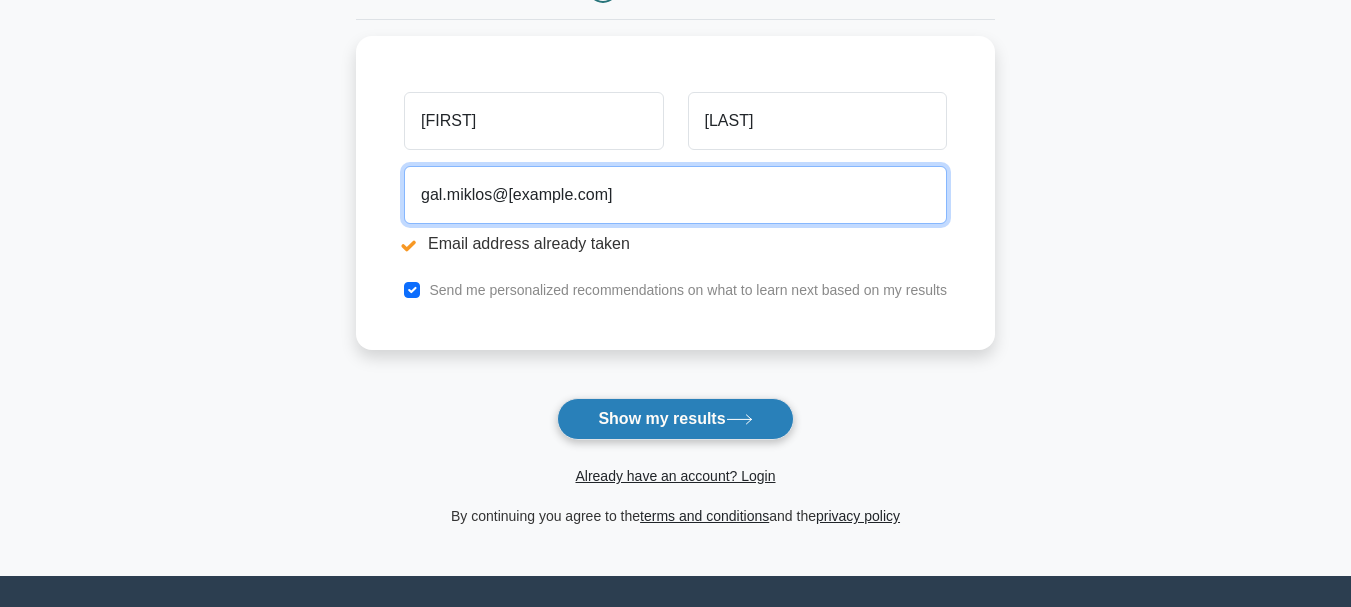 type on "gal.miklos@se.com" 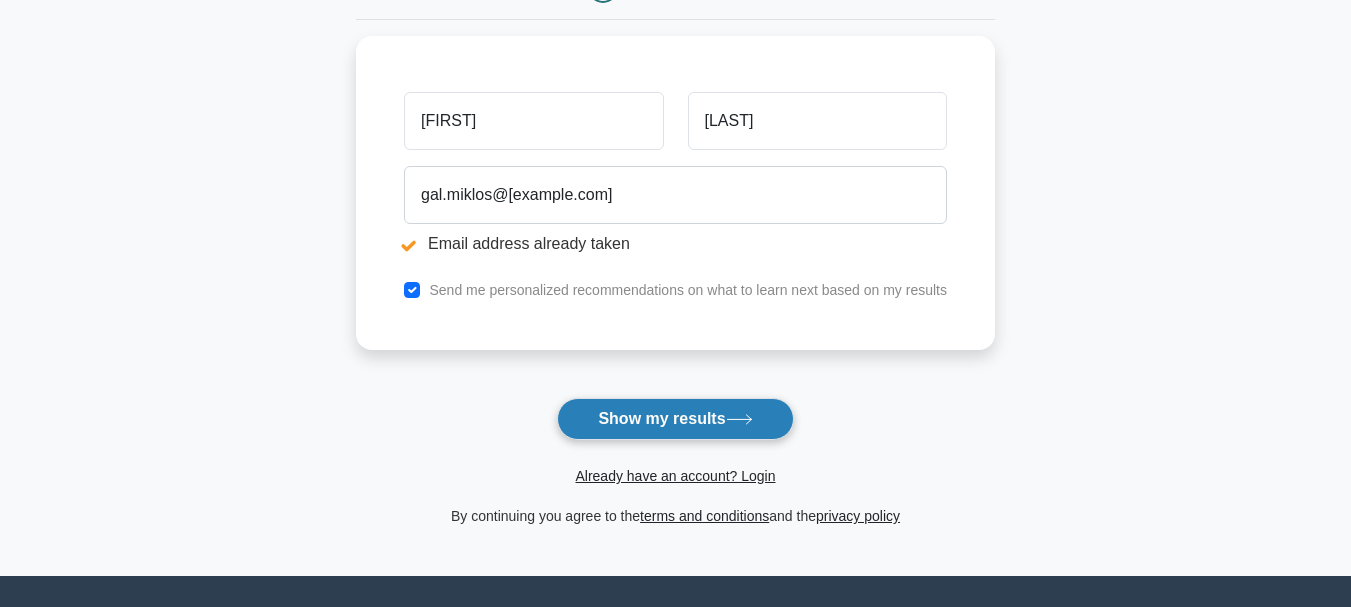 click on "Show my results" at bounding box center [675, 419] 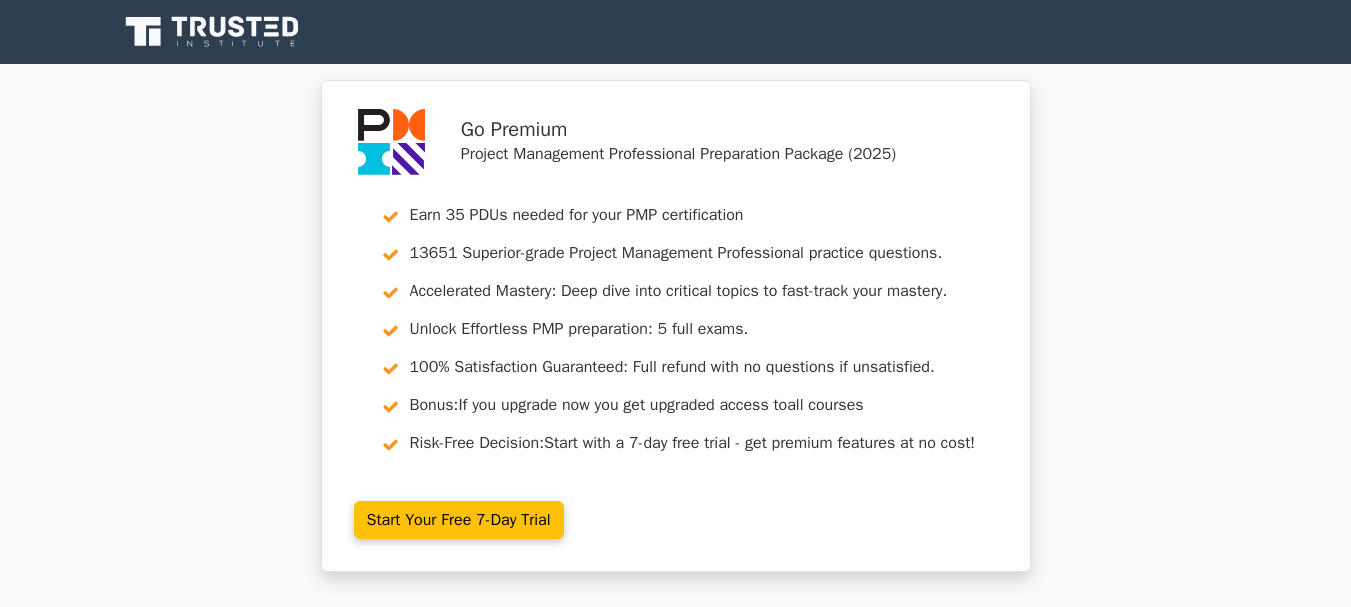 scroll, scrollTop: 0, scrollLeft: 0, axis: both 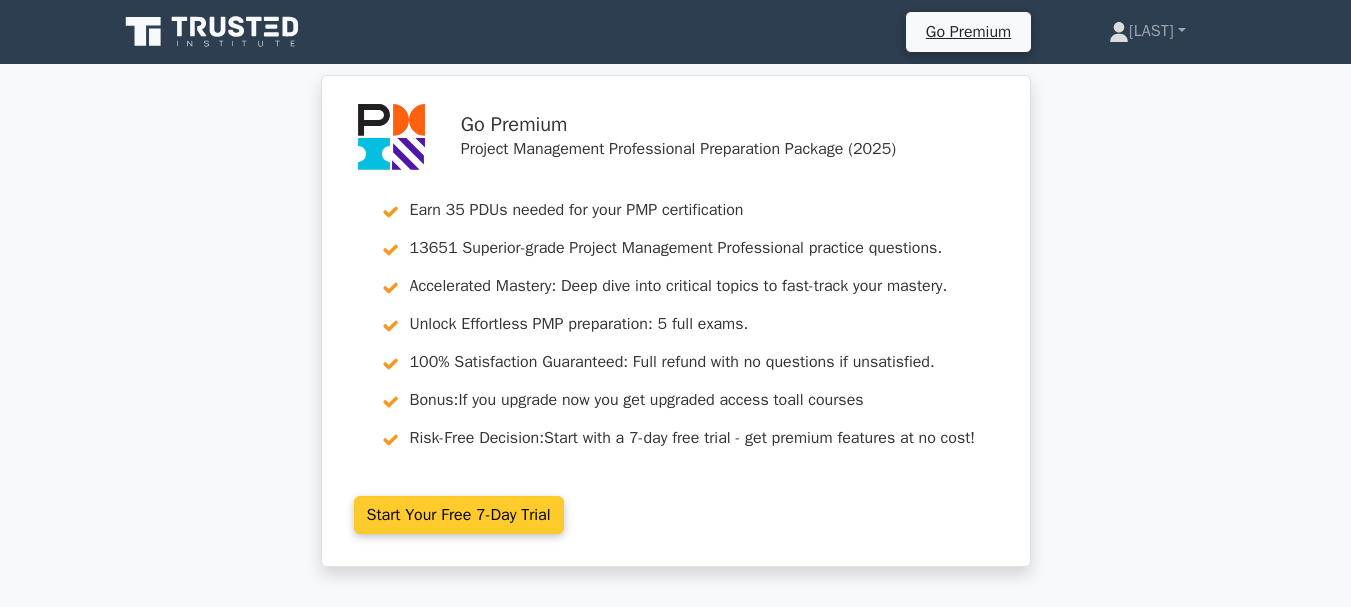 click on "Start Your Free 7-Day Trial" at bounding box center [459, 515] 